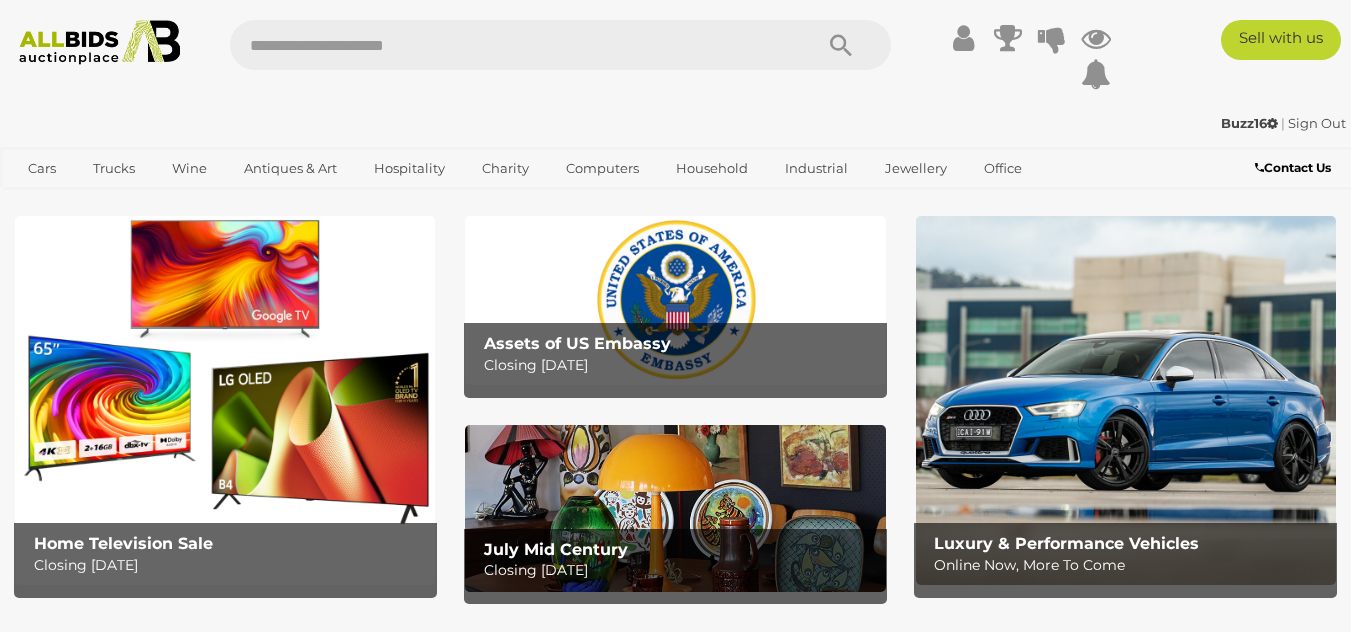 scroll, scrollTop: 0, scrollLeft: 0, axis: both 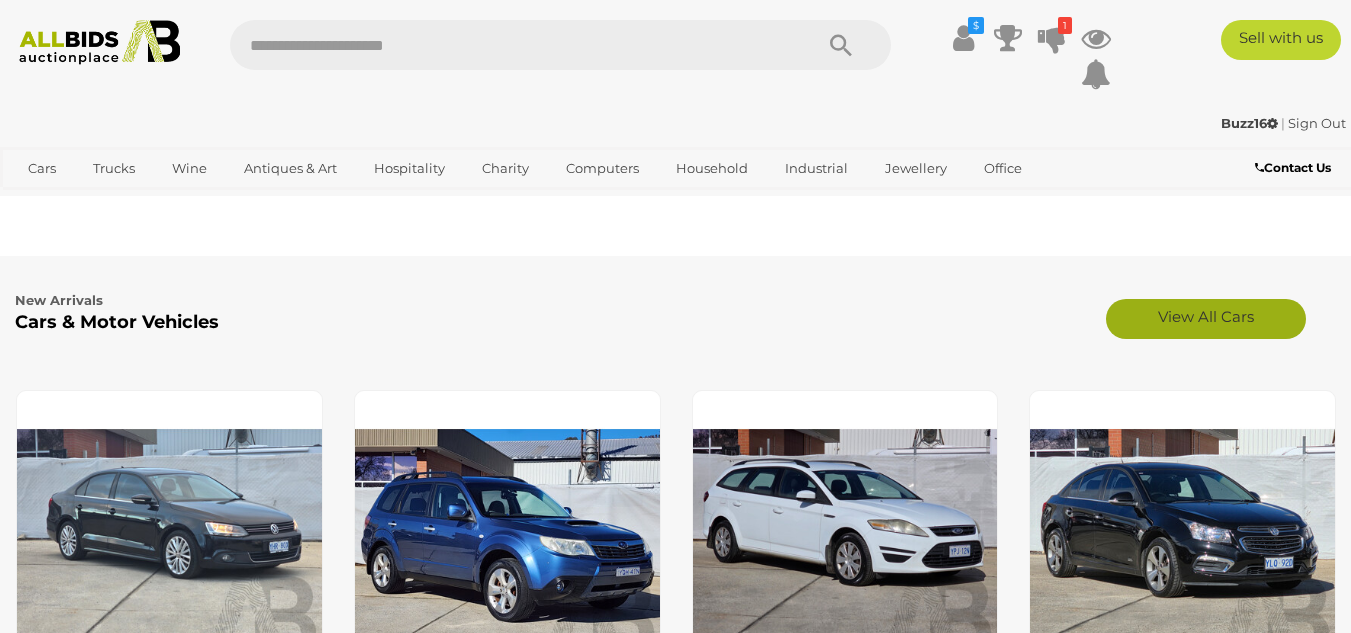 click on "View All Cars" at bounding box center (1206, 319) 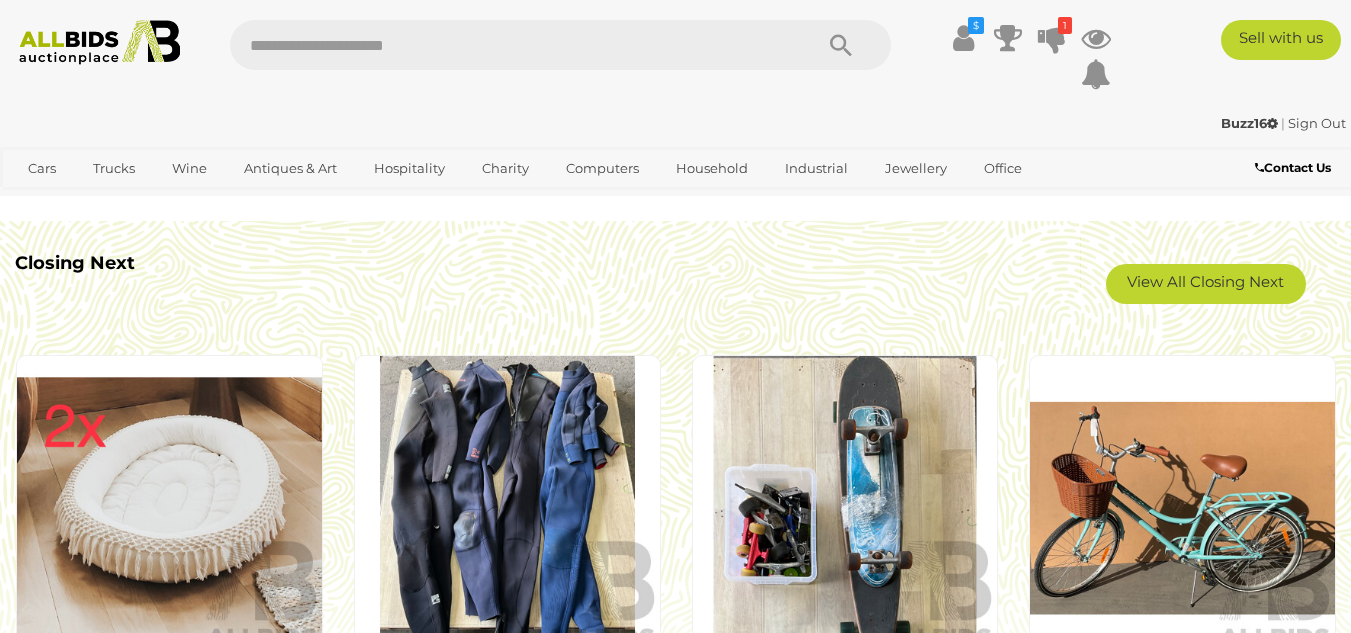 scroll, scrollTop: 1562, scrollLeft: 0, axis: vertical 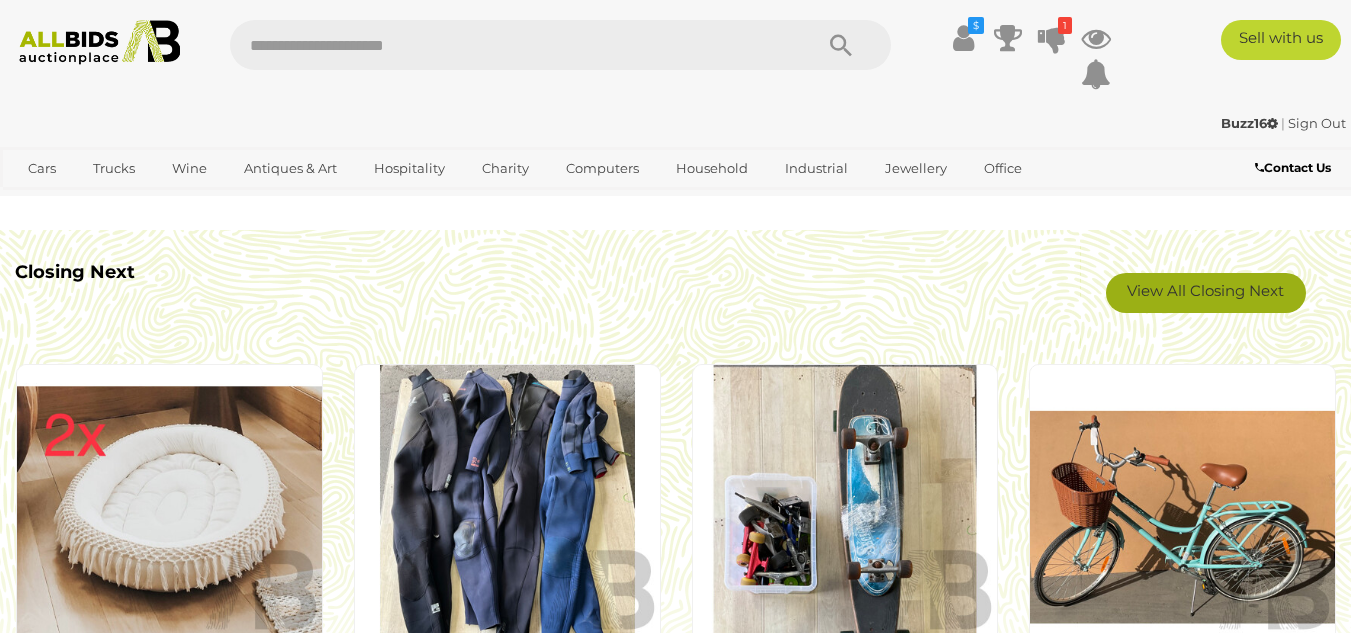 click on "View All Closing Next" at bounding box center (1206, 293) 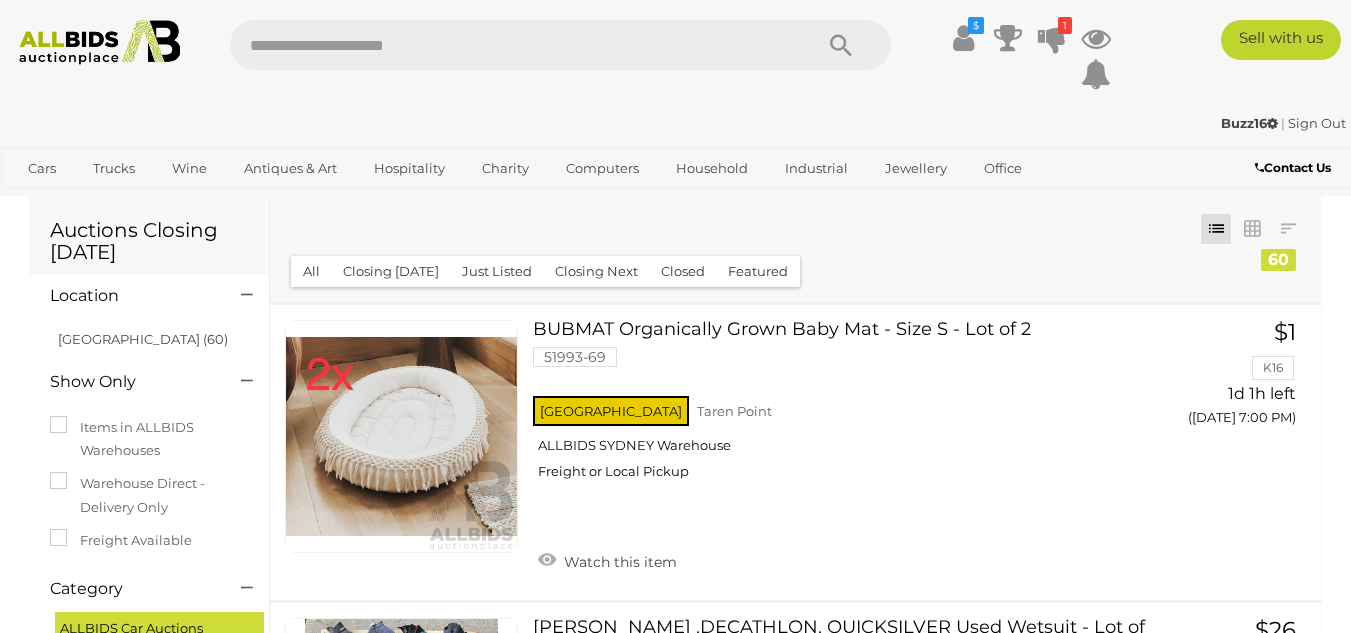 scroll, scrollTop: 0, scrollLeft: 0, axis: both 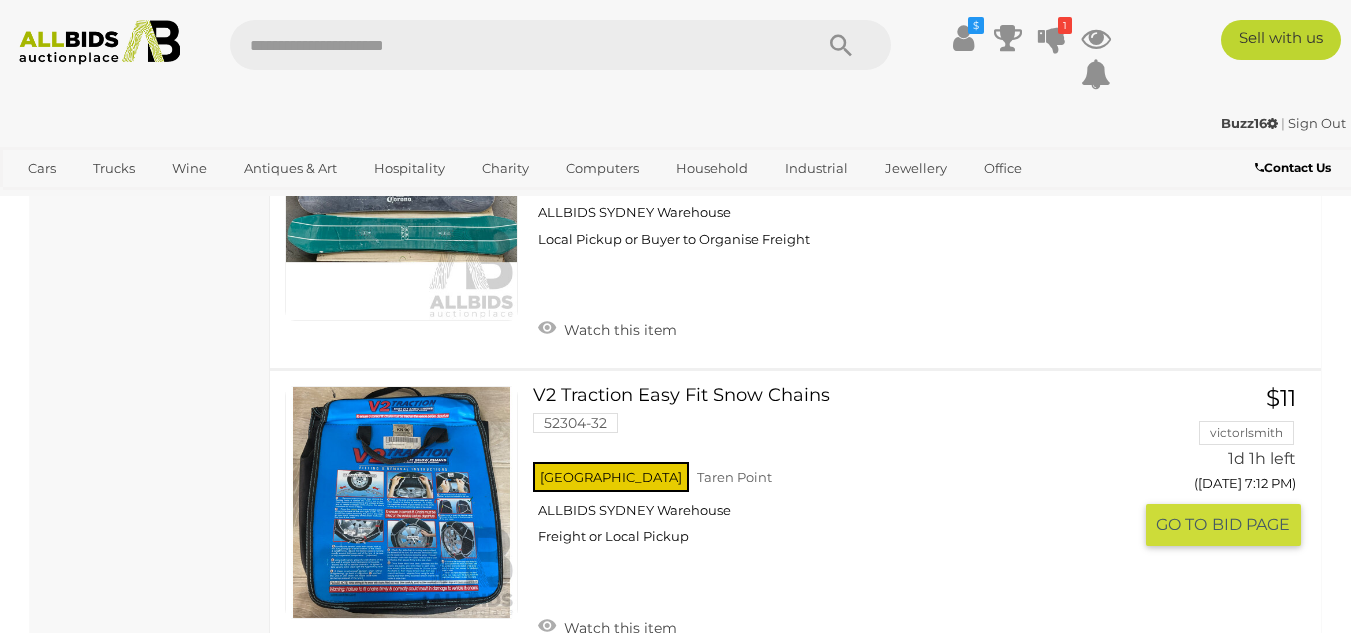 click at bounding box center [401, 502] 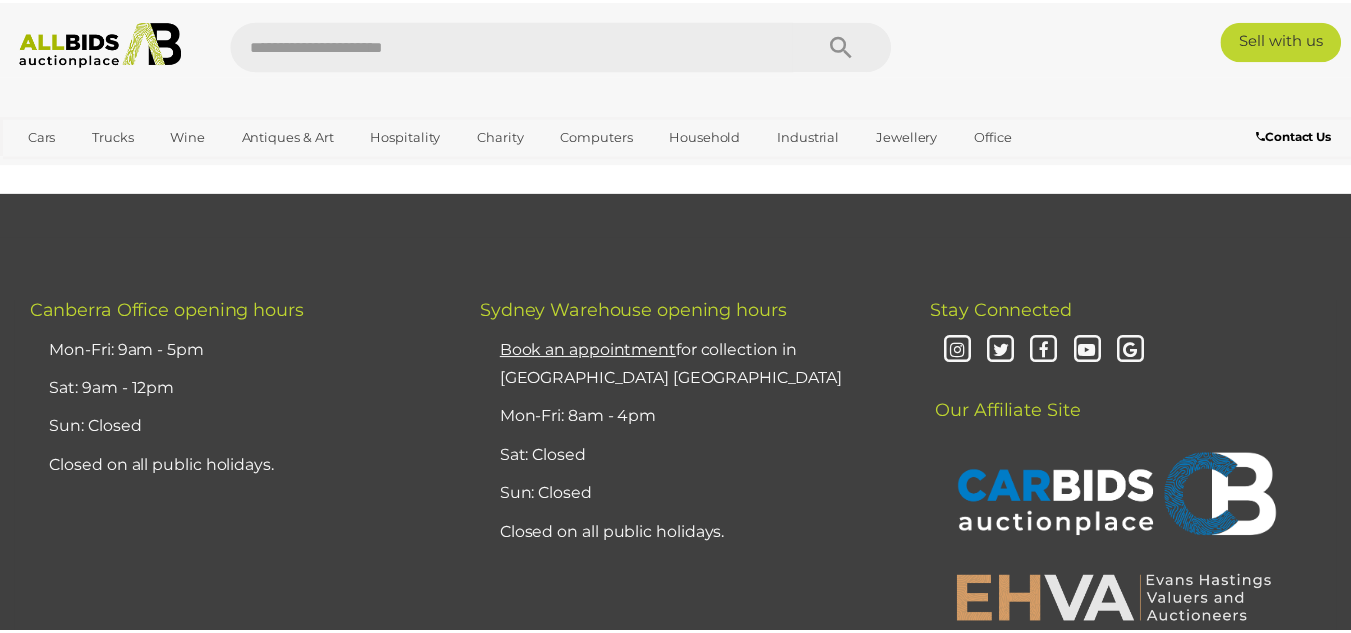 scroll, scrollTop: 0, scrollLeft: 0, axis: both 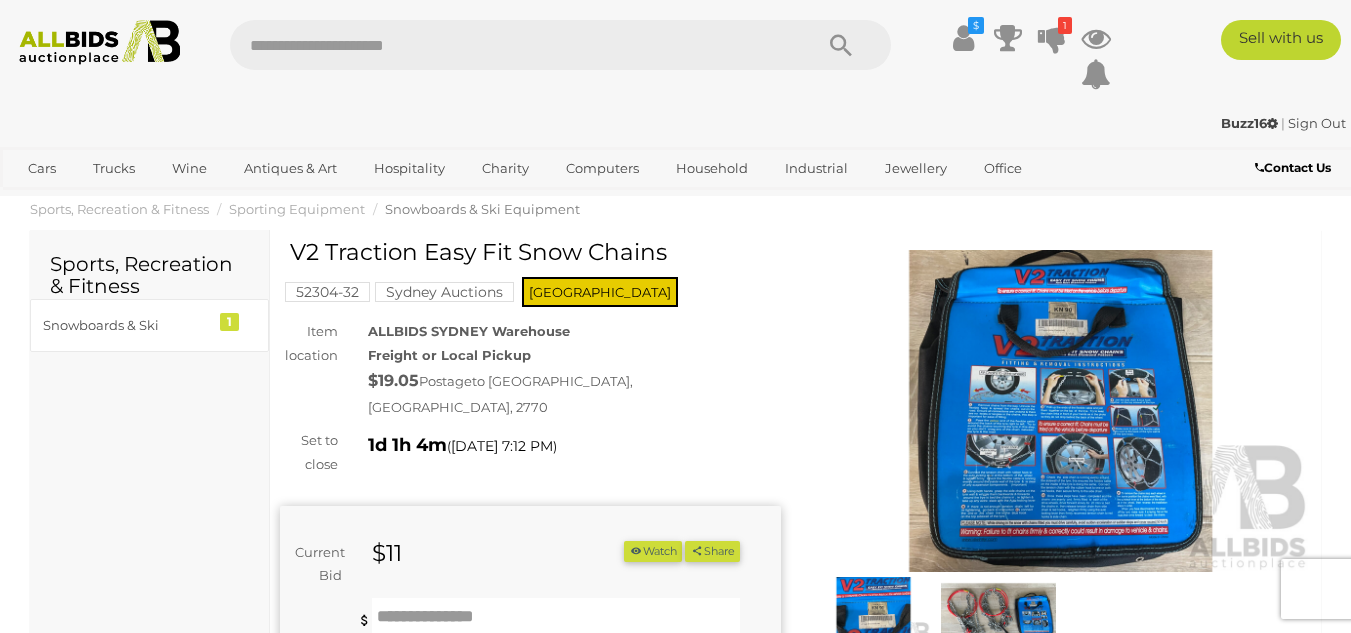click at bounding box center (1061, 411) 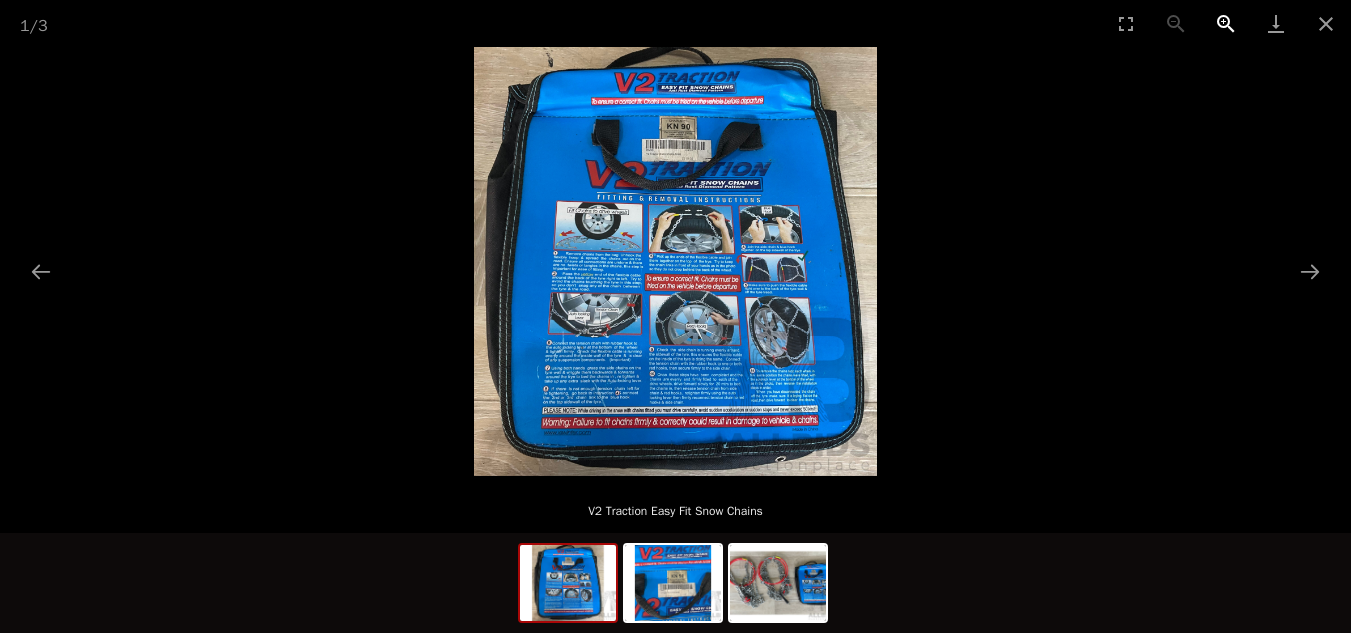 click at bounding box center [1226, 23] 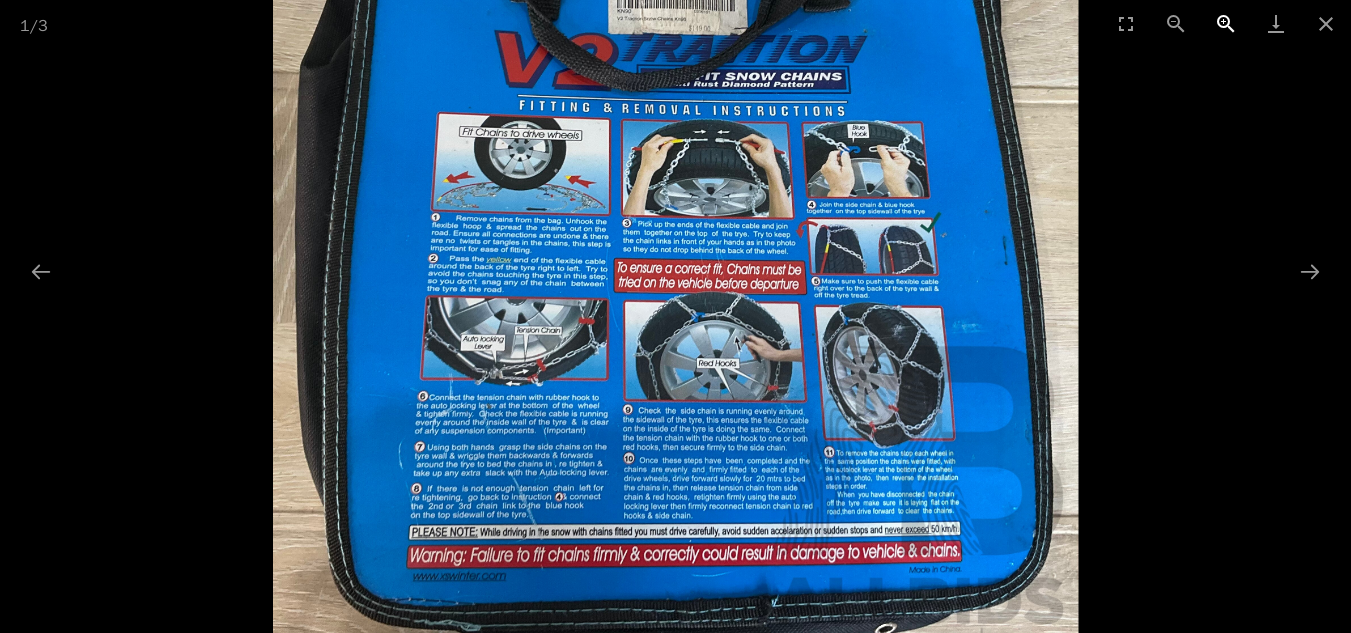 click at bounding box center [1226, 23] 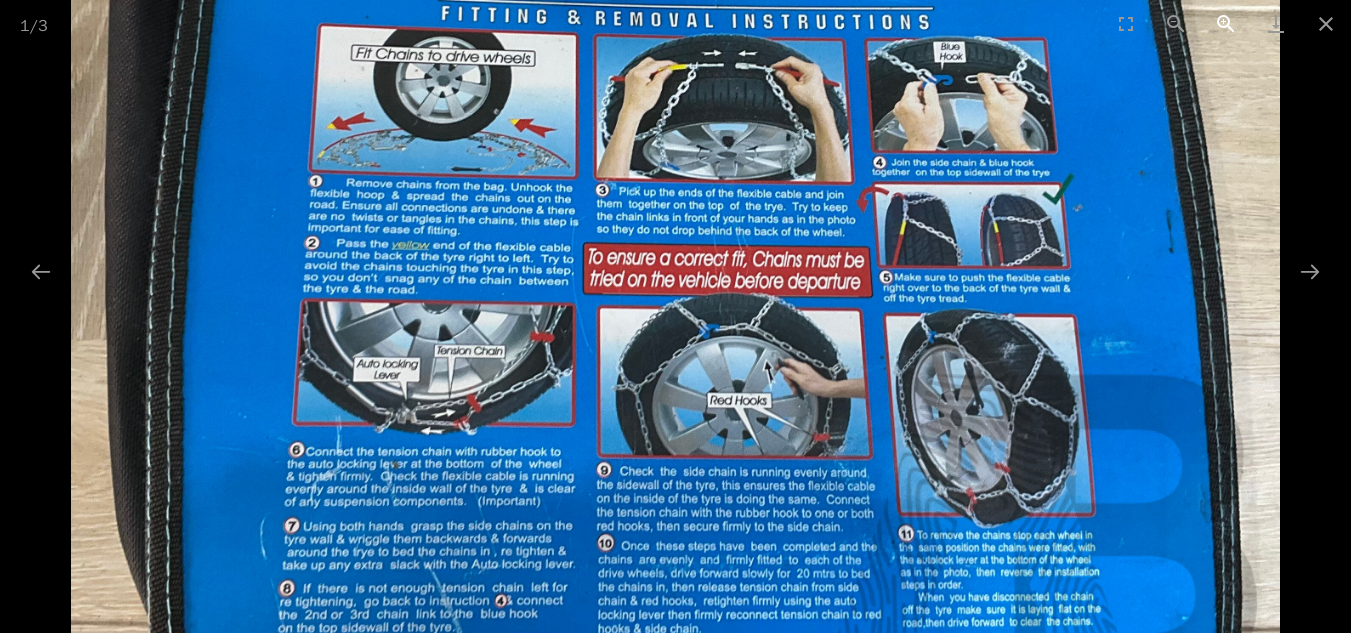 click at bounding box center (1226, 23) 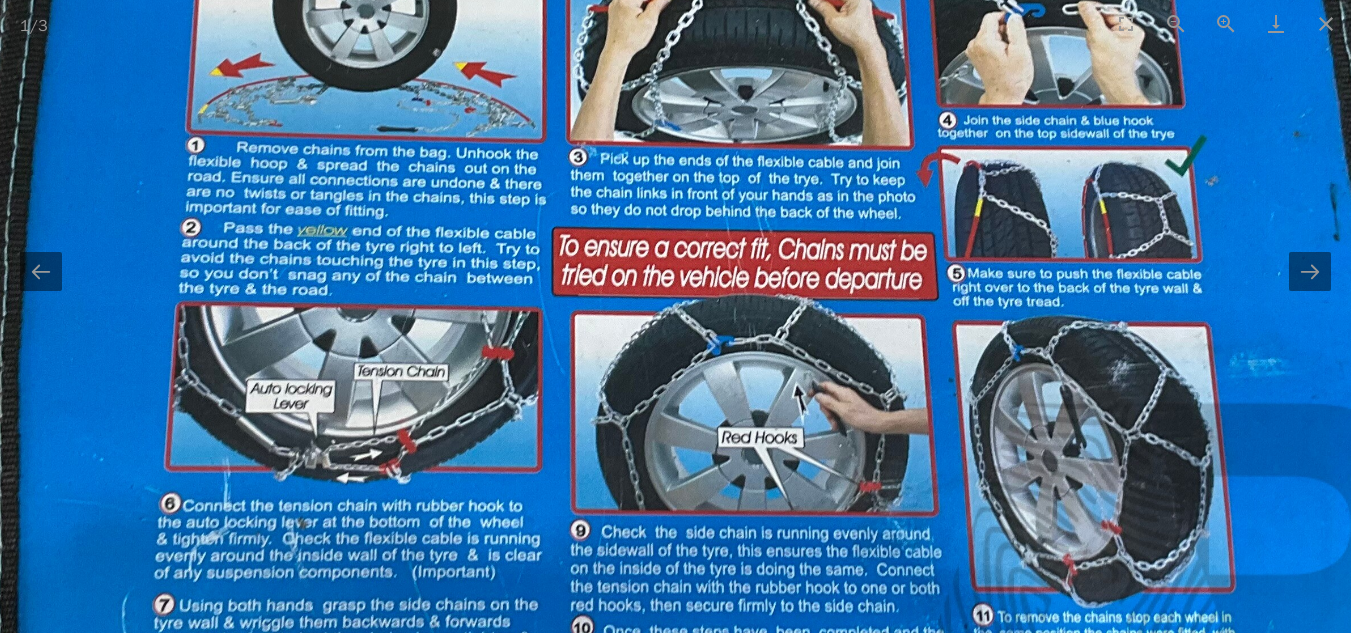 scroll, scrollTop: 0, scrollLeft: 0, axis: both 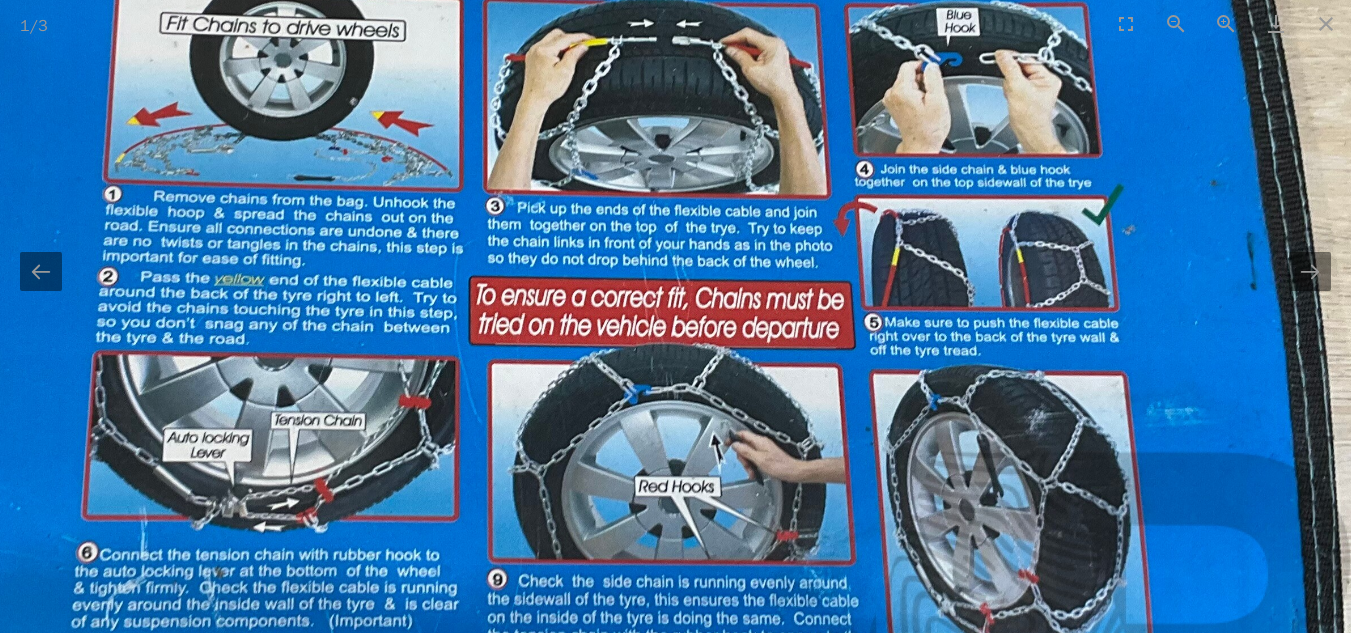 drag, startPoint x: 855, startPoint y: 240, endPoint x: 772, endPoint y: 289, distance: 96.38464 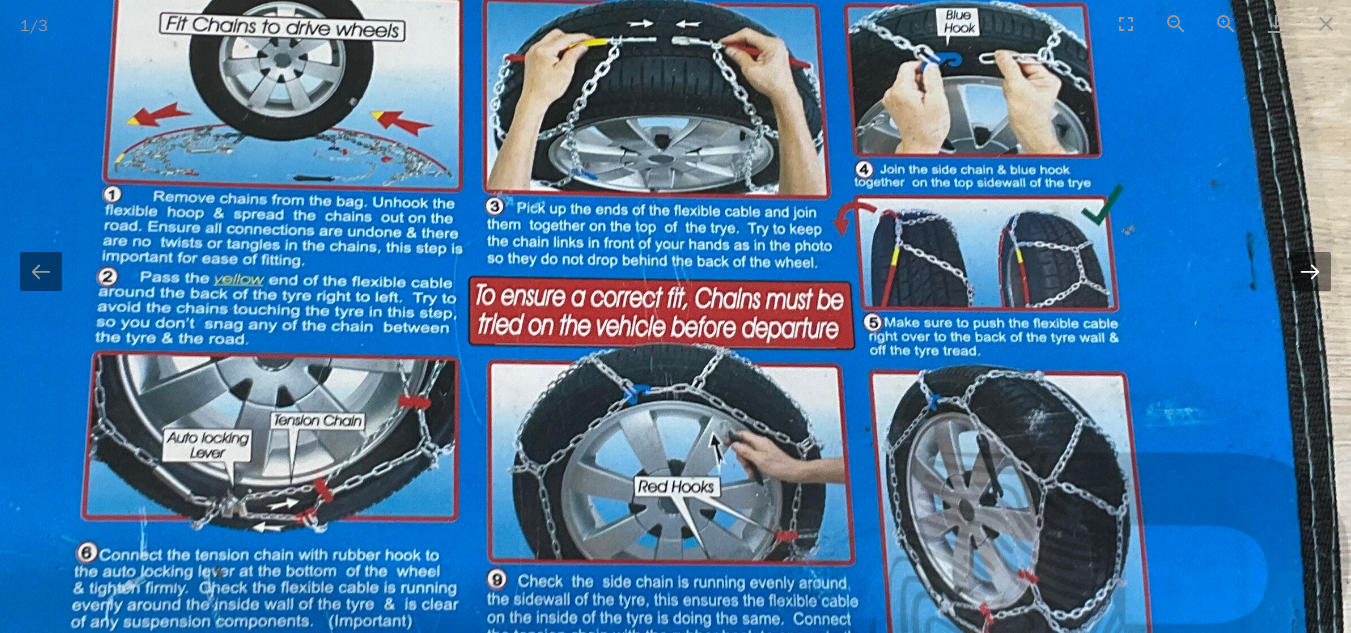 click at bounding box center [1310, 271] 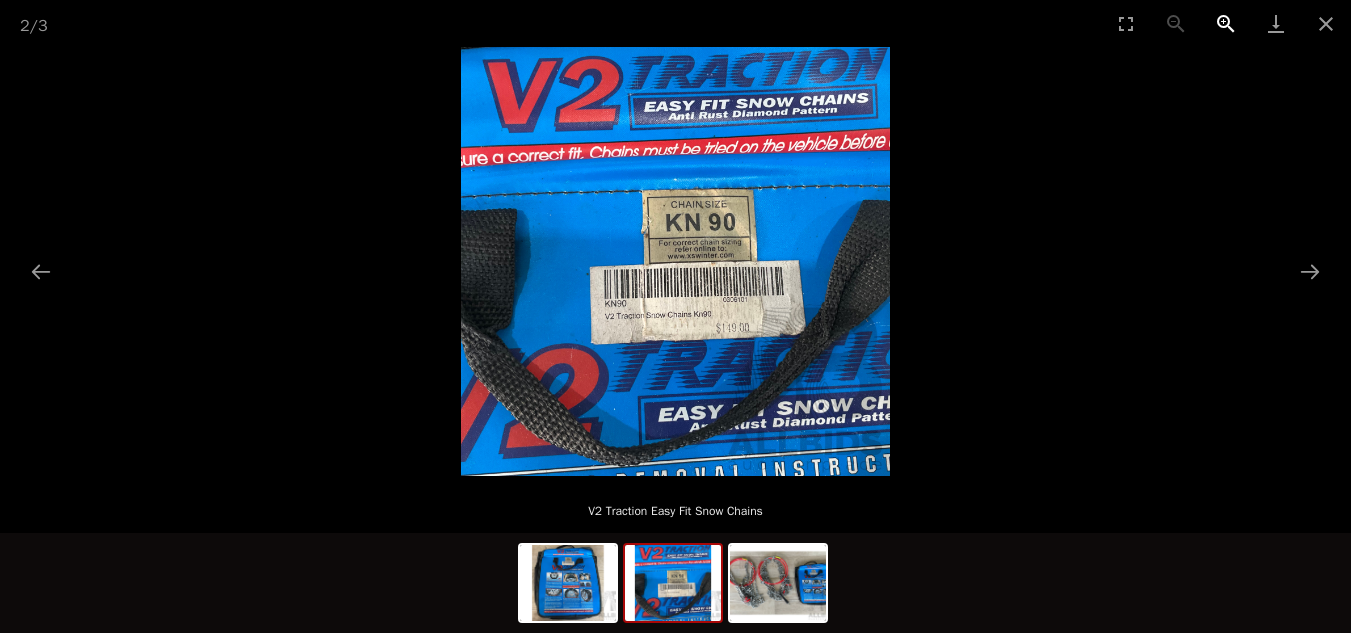 click at bounding box center [1226, 23] 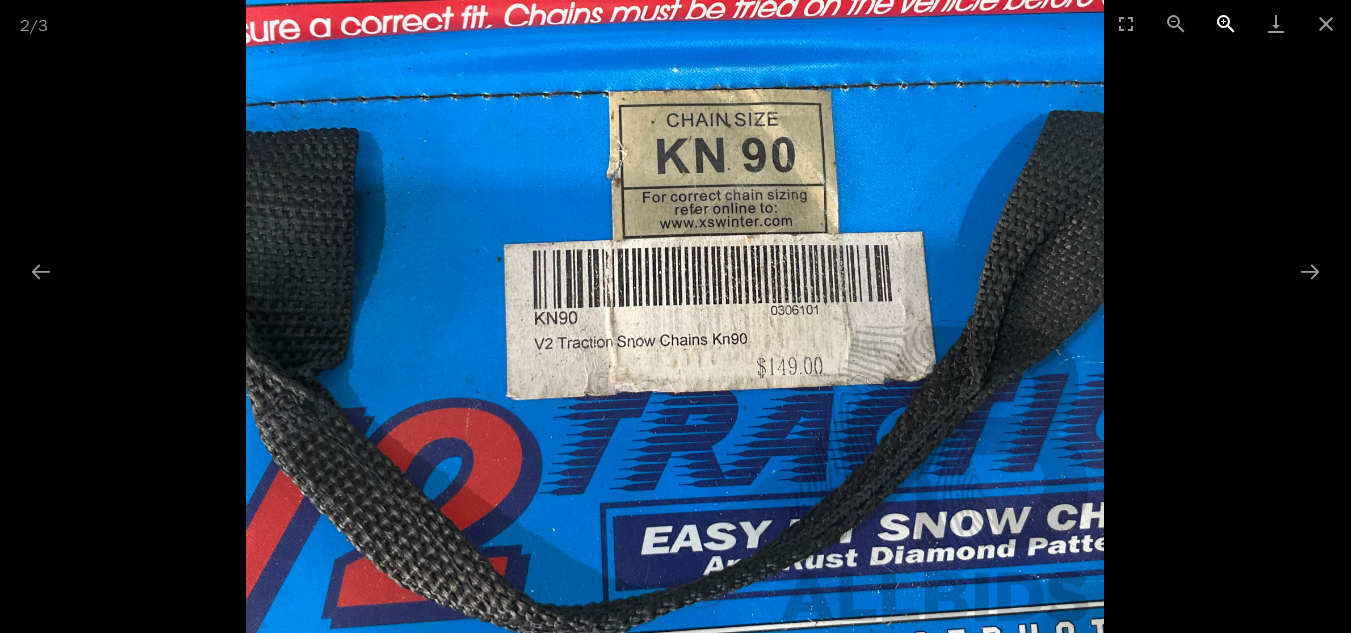 click at bounding box center (1226, 23) 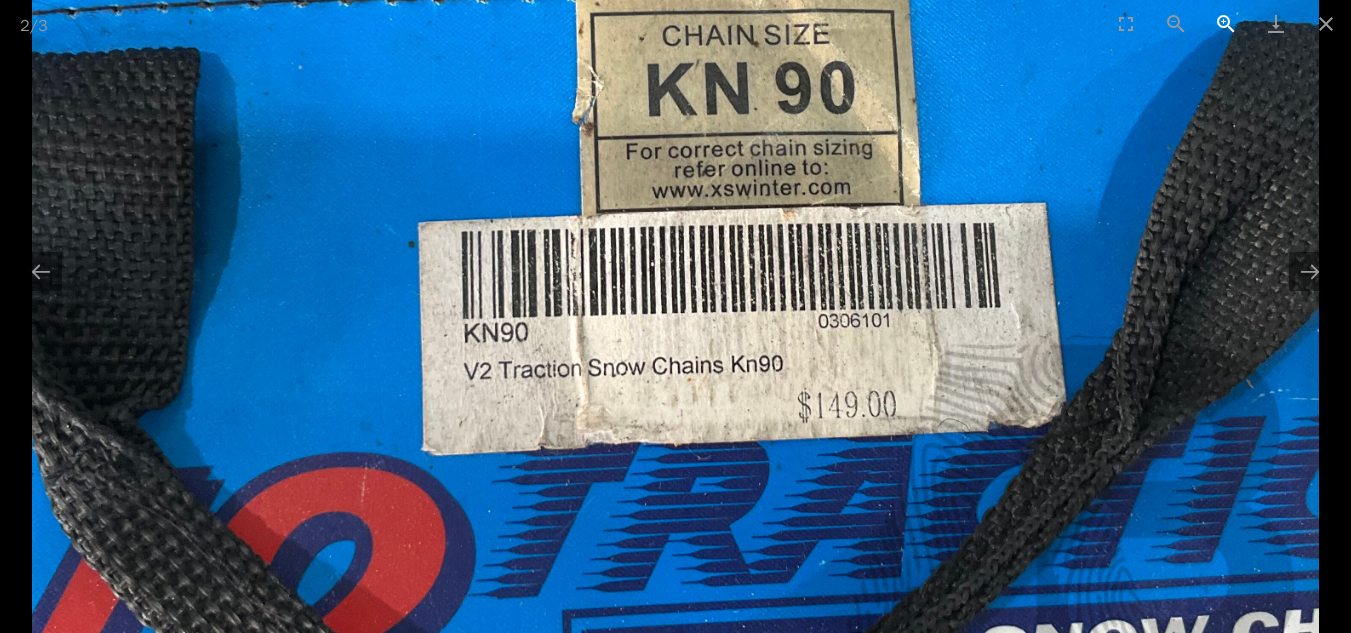 click at bounding box center (1226, 23) 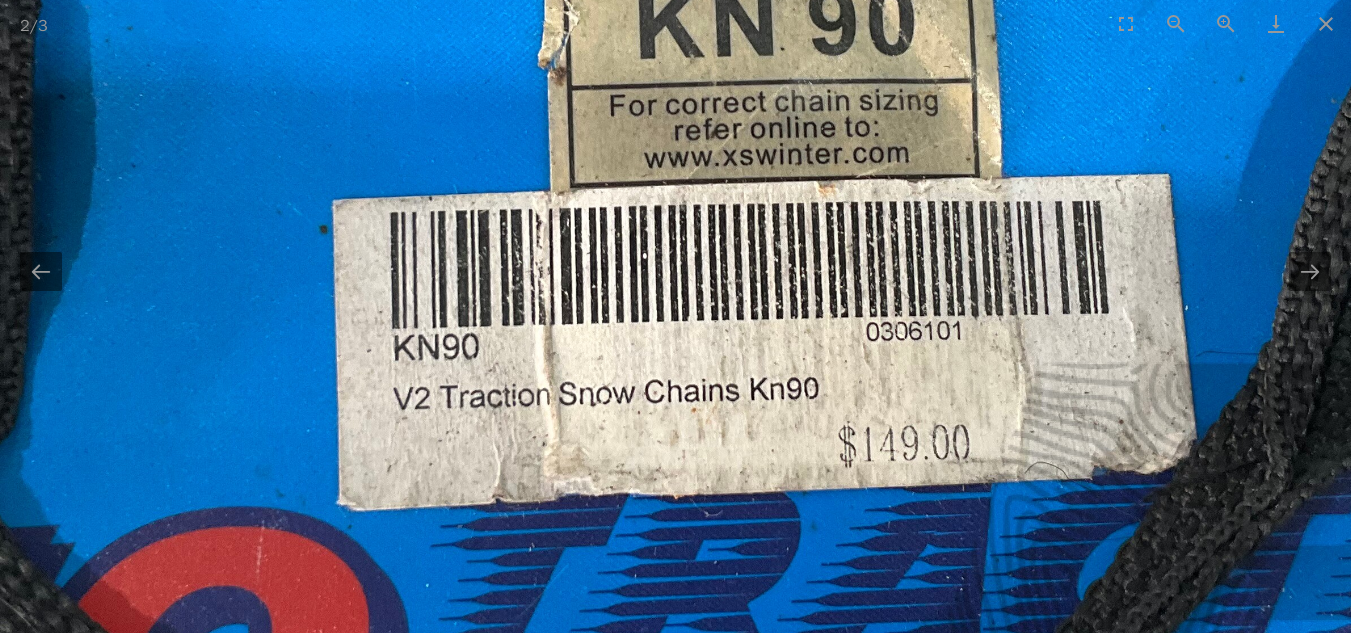 scroll, scrollTop: 0, scrollLeft: 0, axis: both 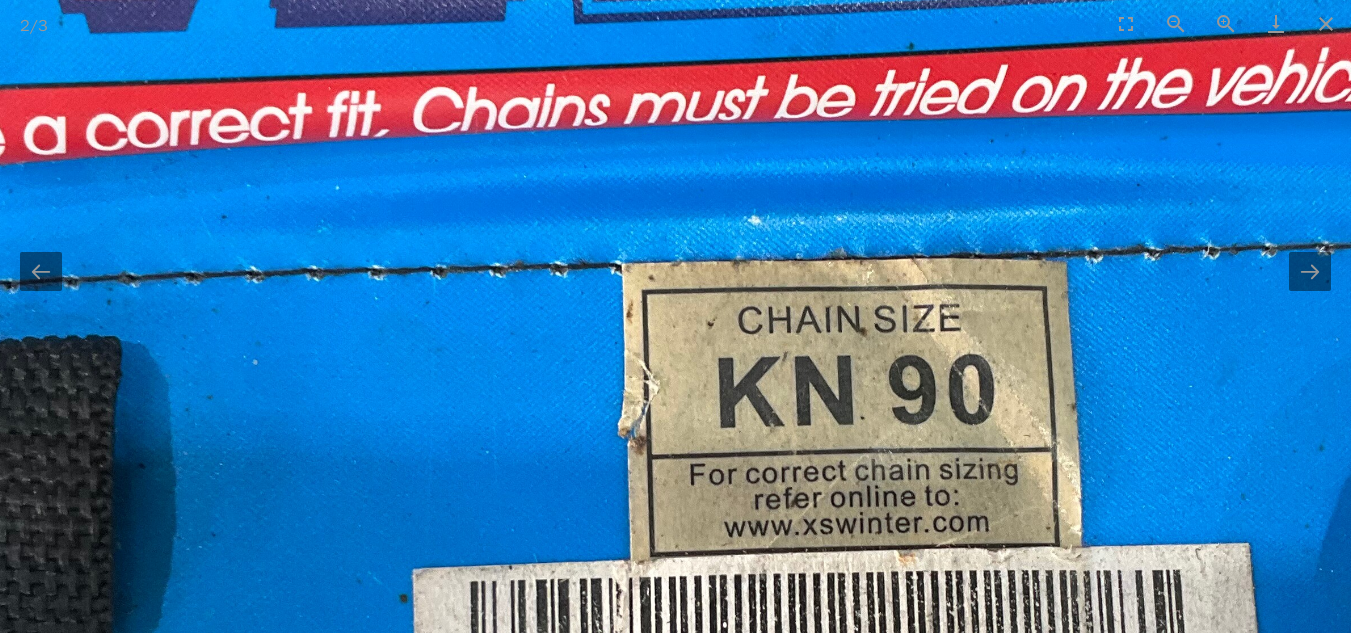 drag, startPoint x: 815, startPoint y: 263, endPoint x: 837, endPoint y: 157, distance: 108.25895 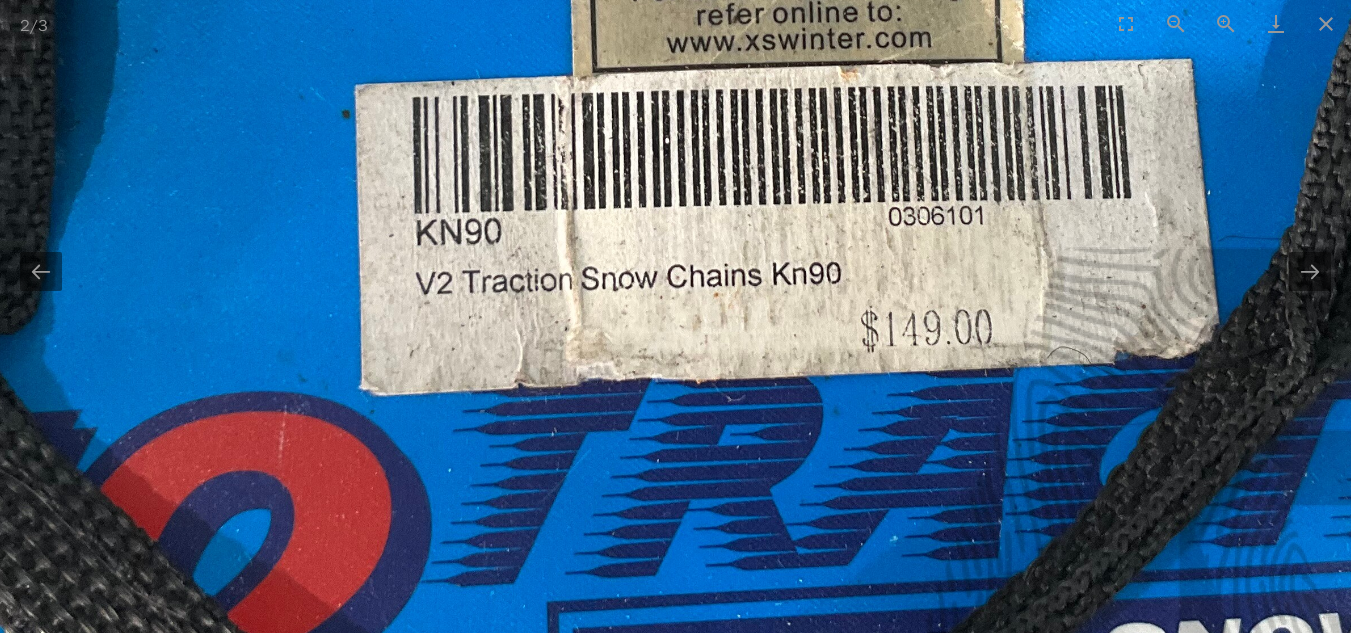 scroll, scrollTop: 0, scrollLeft: 0, axis: both 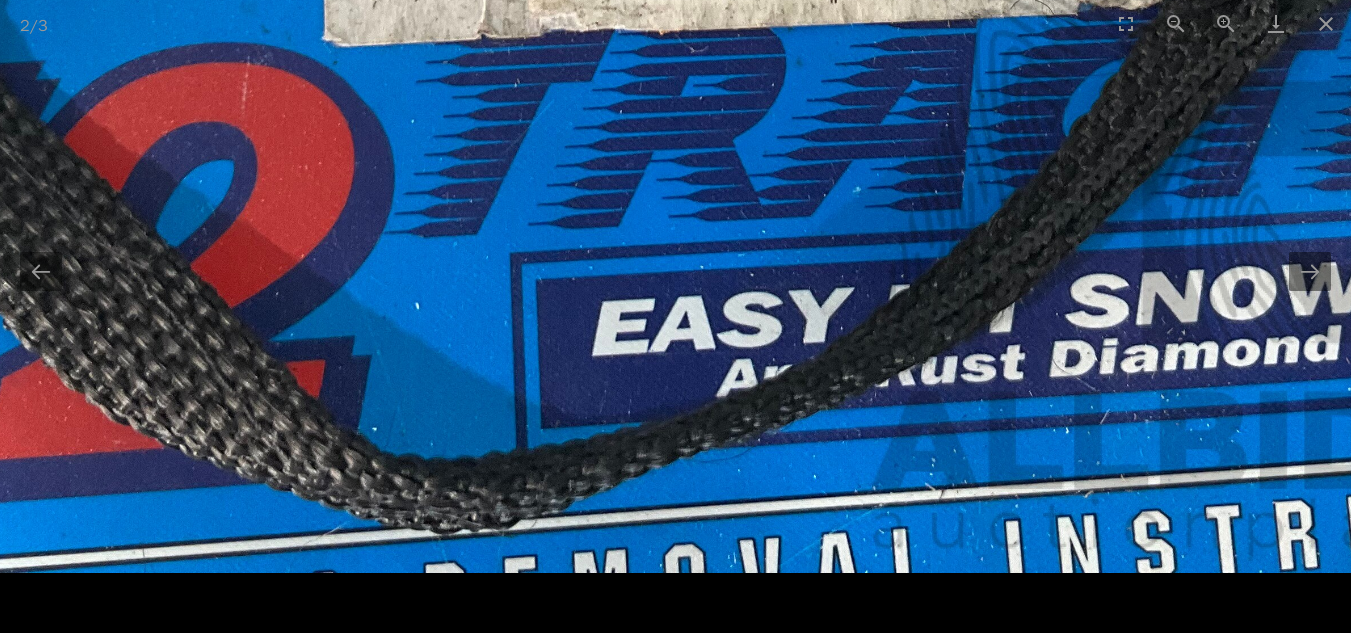 drag, startPoint x: 743, startPoint y: 593, endPoint x: 706, endPoint y: -63, distance: 657.0426 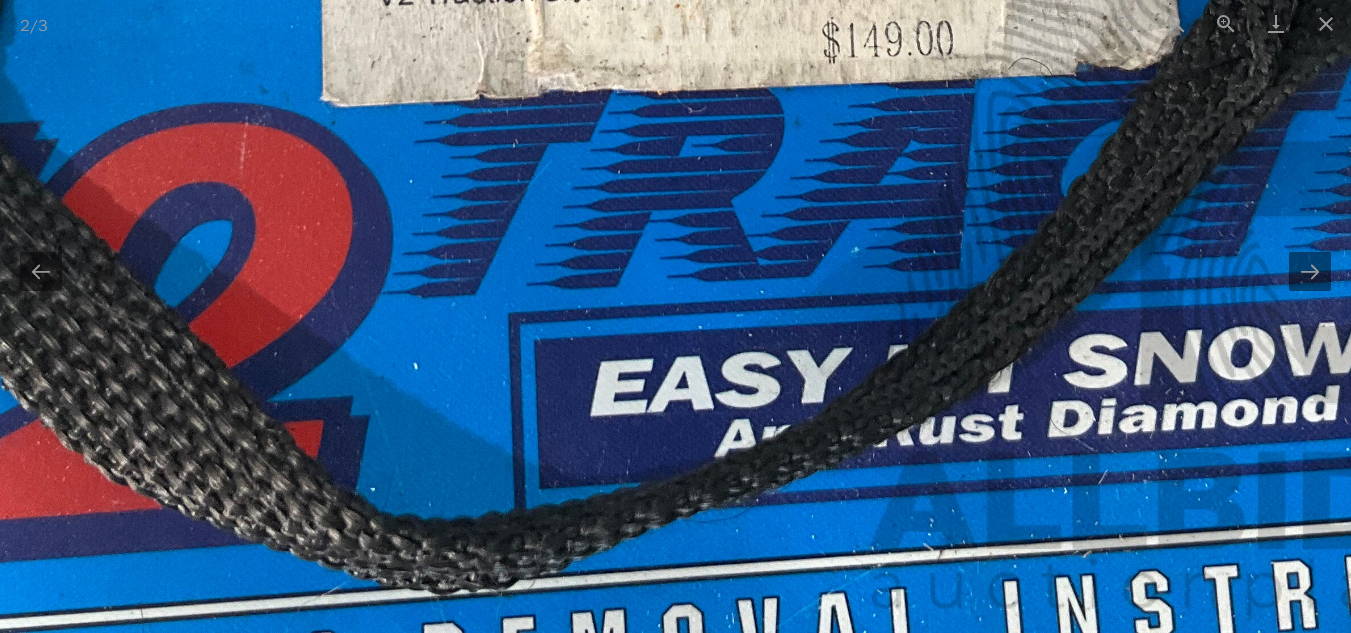 scroll, scrollTop: 208, scrollLeft: 0, axis: vertical 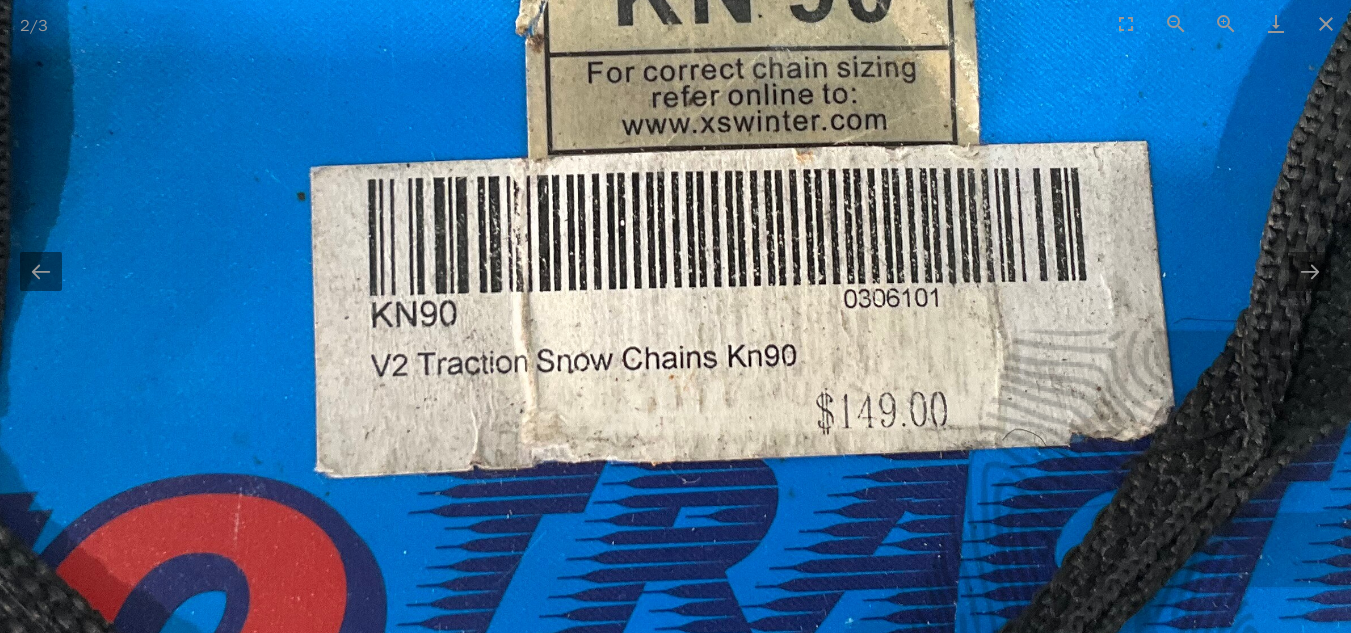 drag, startPoint x: 949, startPoint y: 114, endPoint x: 943, endPoint y: 485, distance: 371.04852 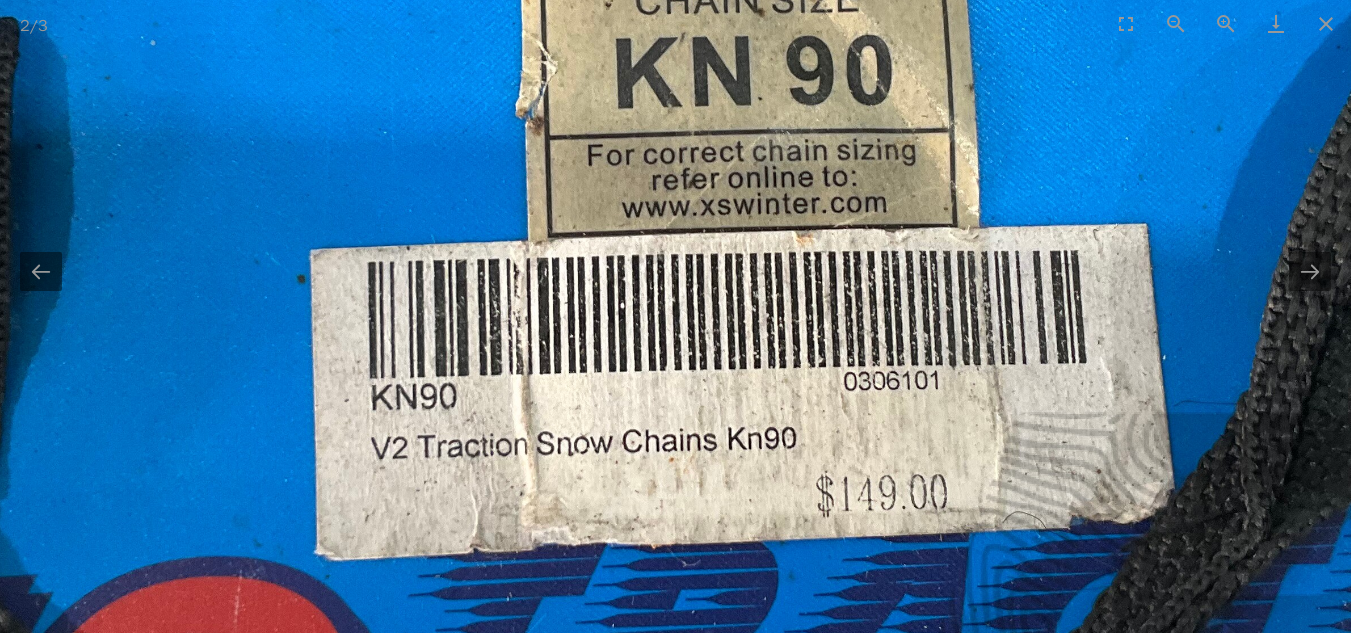 scroll, scrollTop: 0, scrollLeft: 0, axis: both 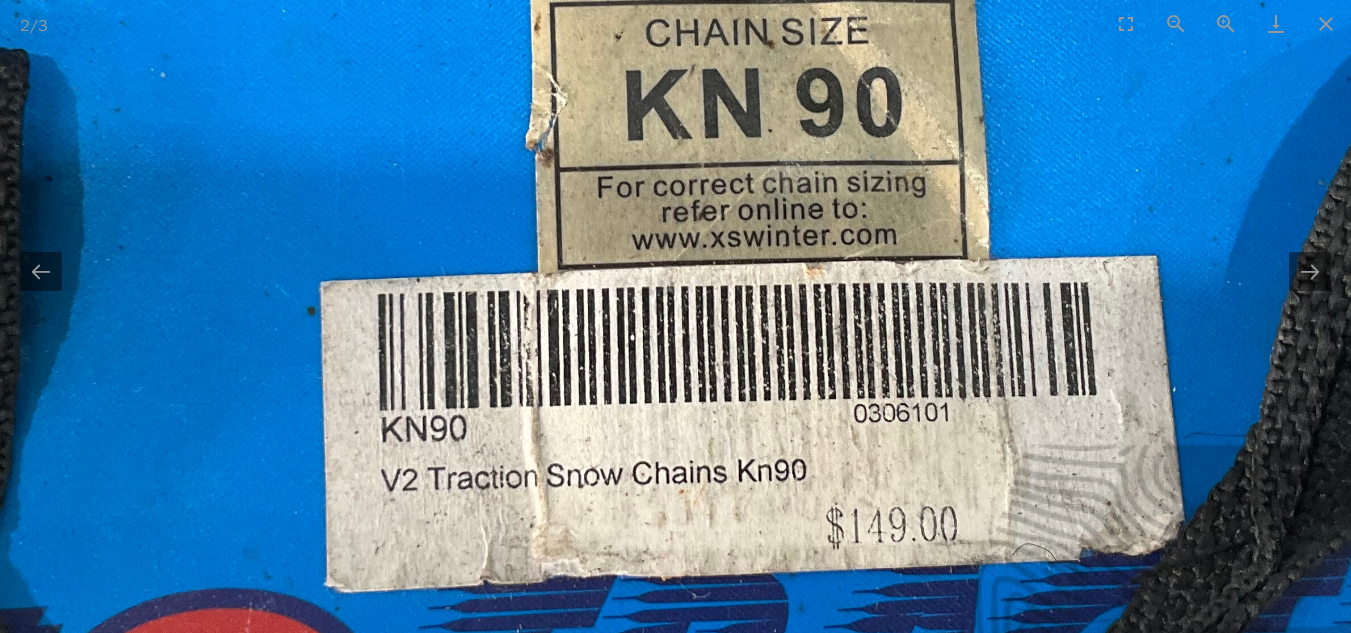 drag, startPoint x: 850, startPoint y: 101, endPoint x: 860, endPoint y: 138, distance: 38.327538 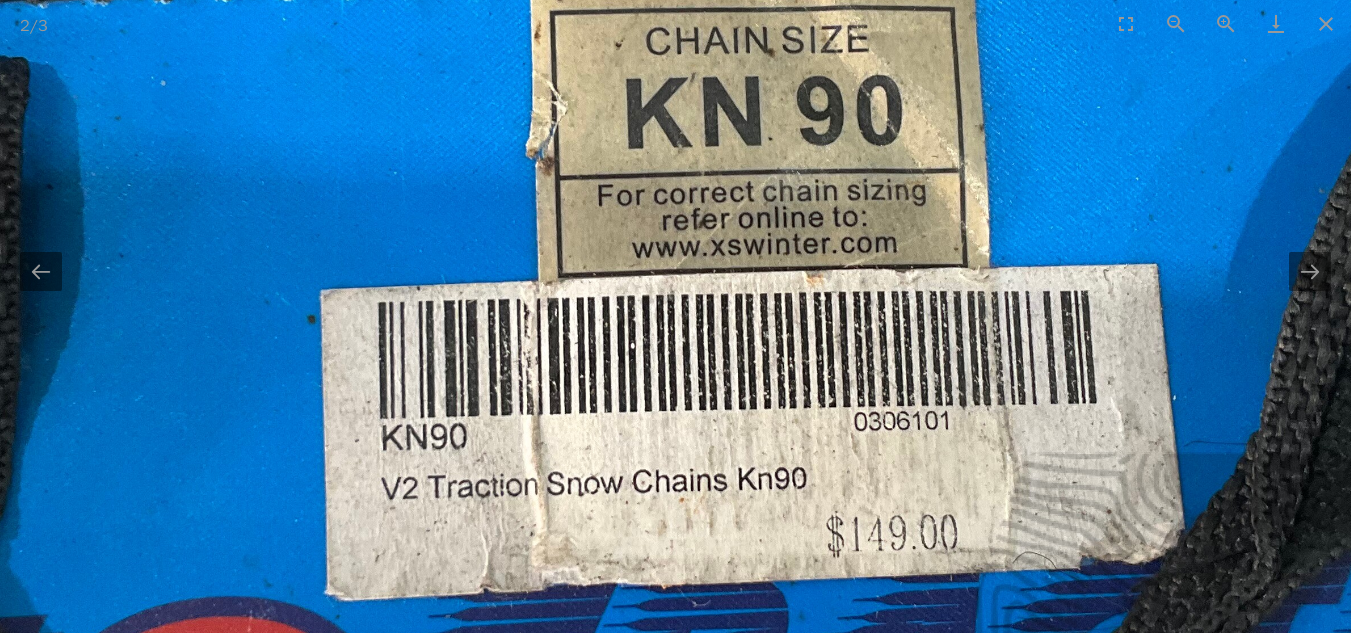 scroll, scrollTop: 0, scrollLeft: 0, axis: both 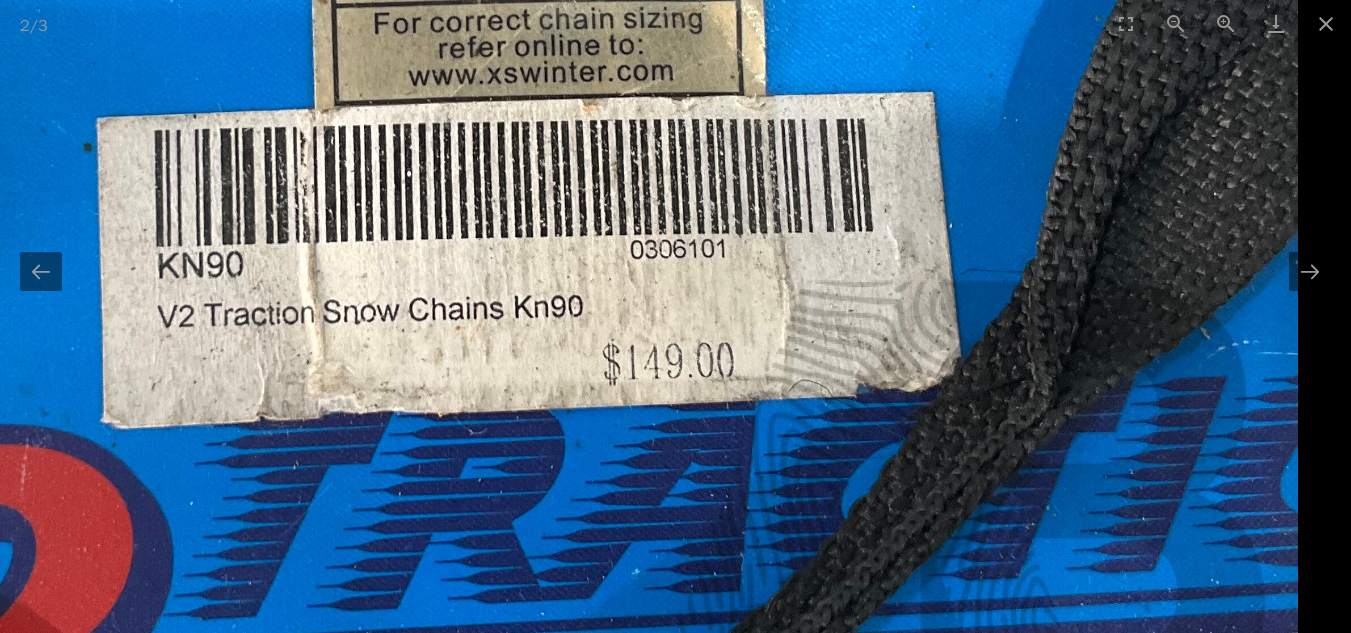 drag, startPoint x: 965, startPoint y: 410, endPoint x: 688, endPoint y: 259, distance: 315.48376 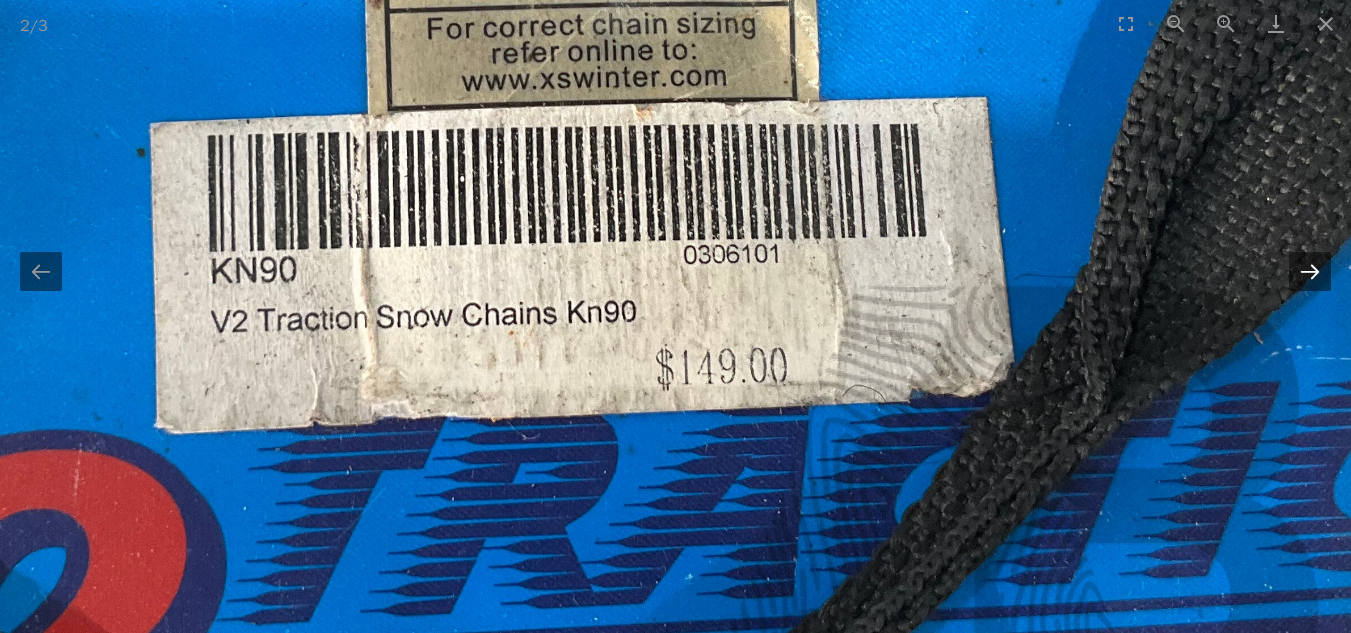 click at bounding box center (1310, 271) 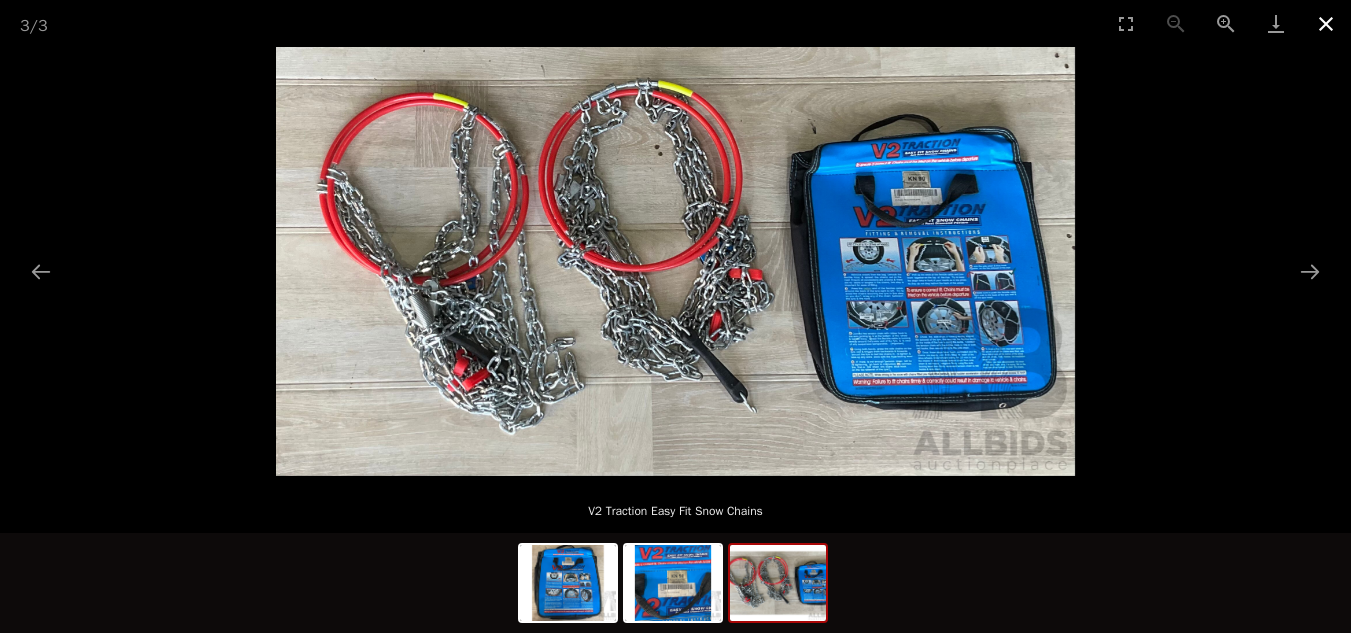 click at bounding box center (1326, 23) 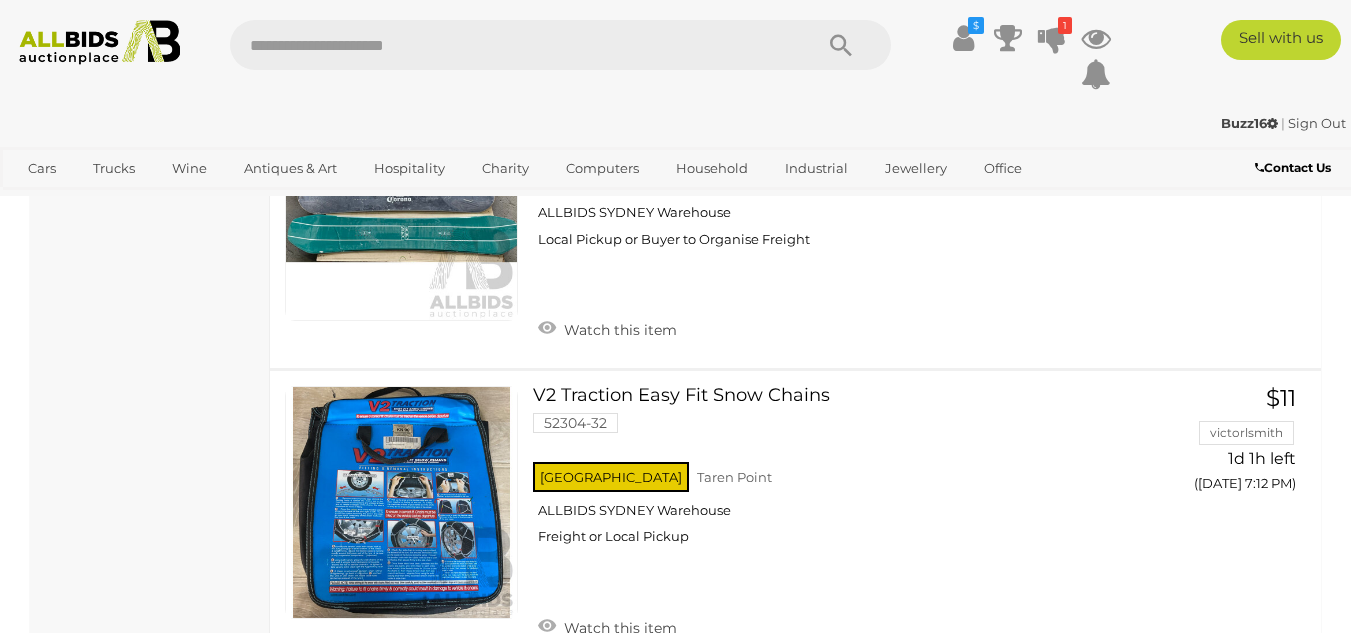 scroll, scrollTop: 2338, scrollLeft: 0, axis: vertical 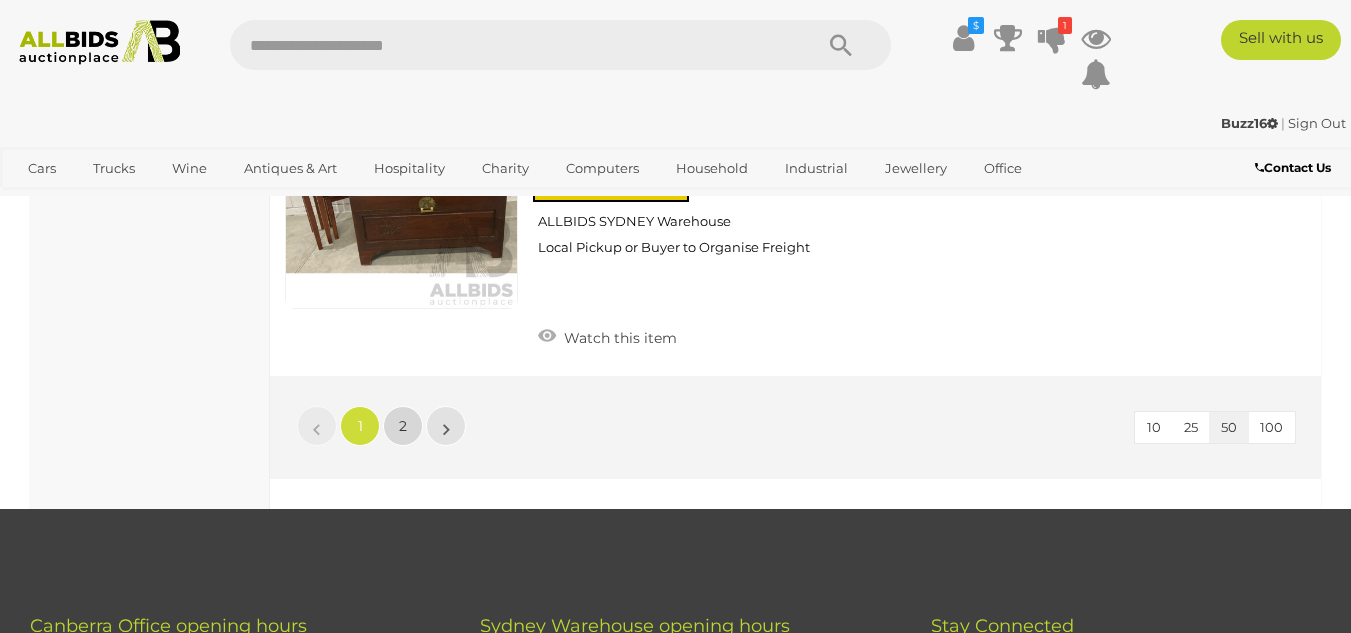 click on "2" at bounding box center (403, 426) 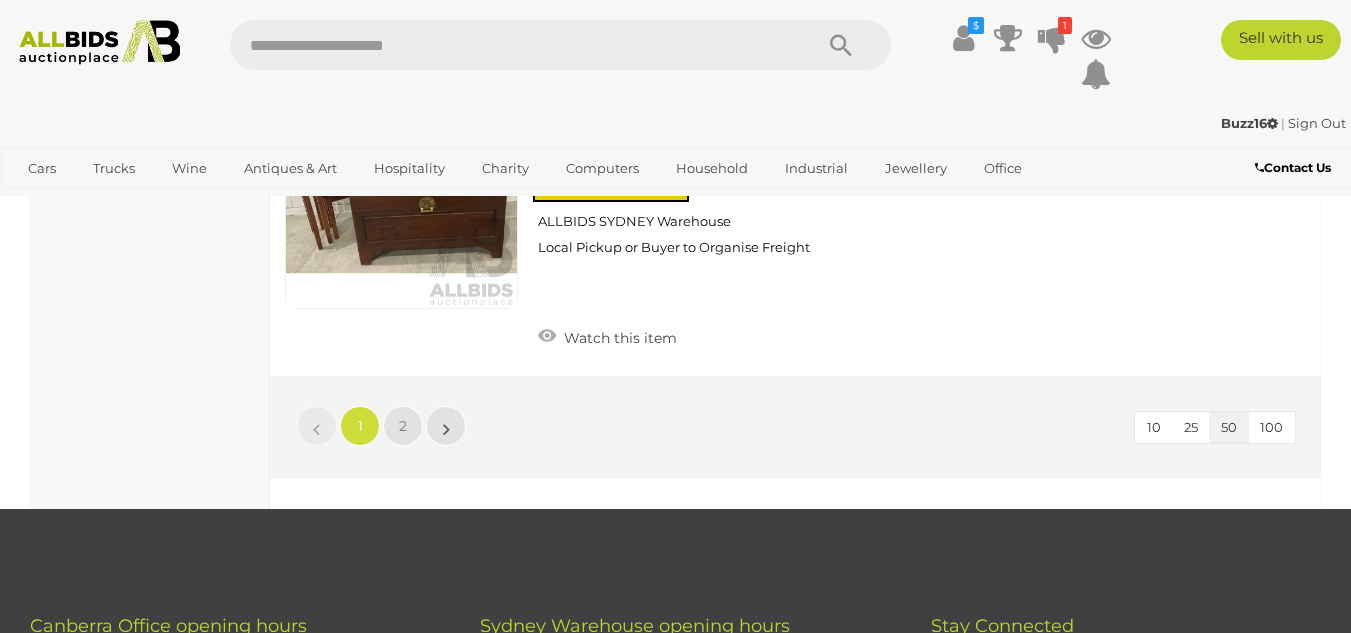 scroll, scrollTop: 102, scrollLeft: 0, axis: vertical 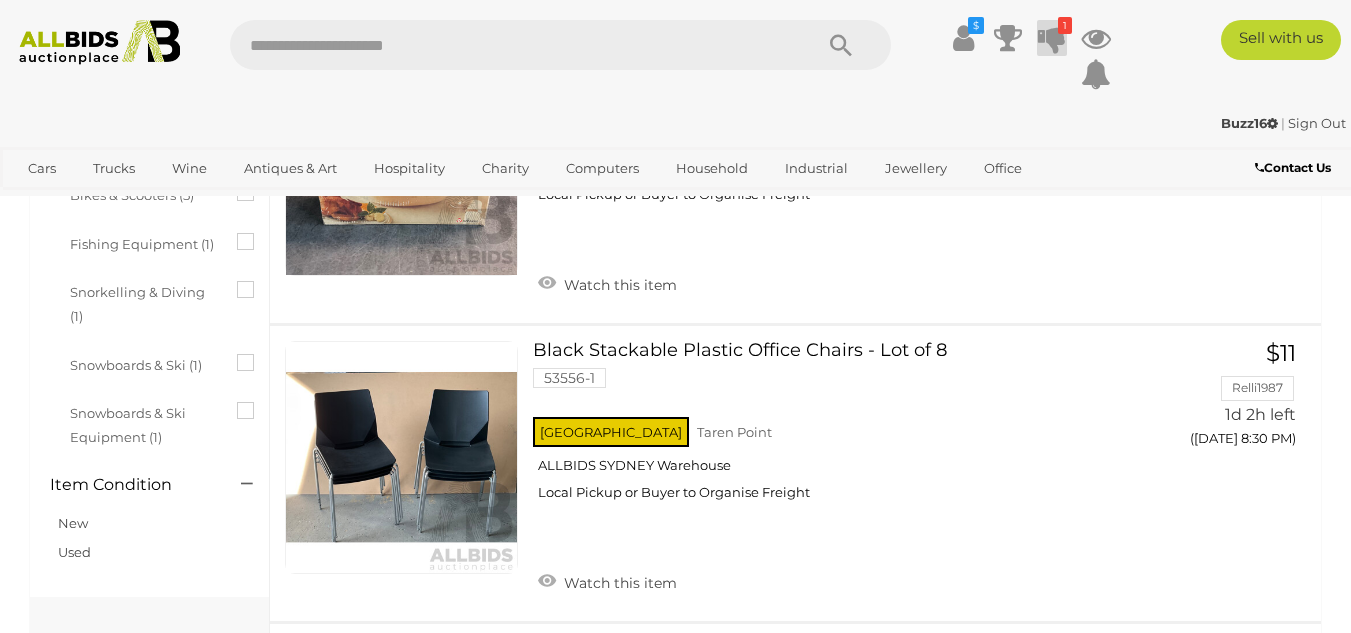 click at bounding box center (1052, 38) 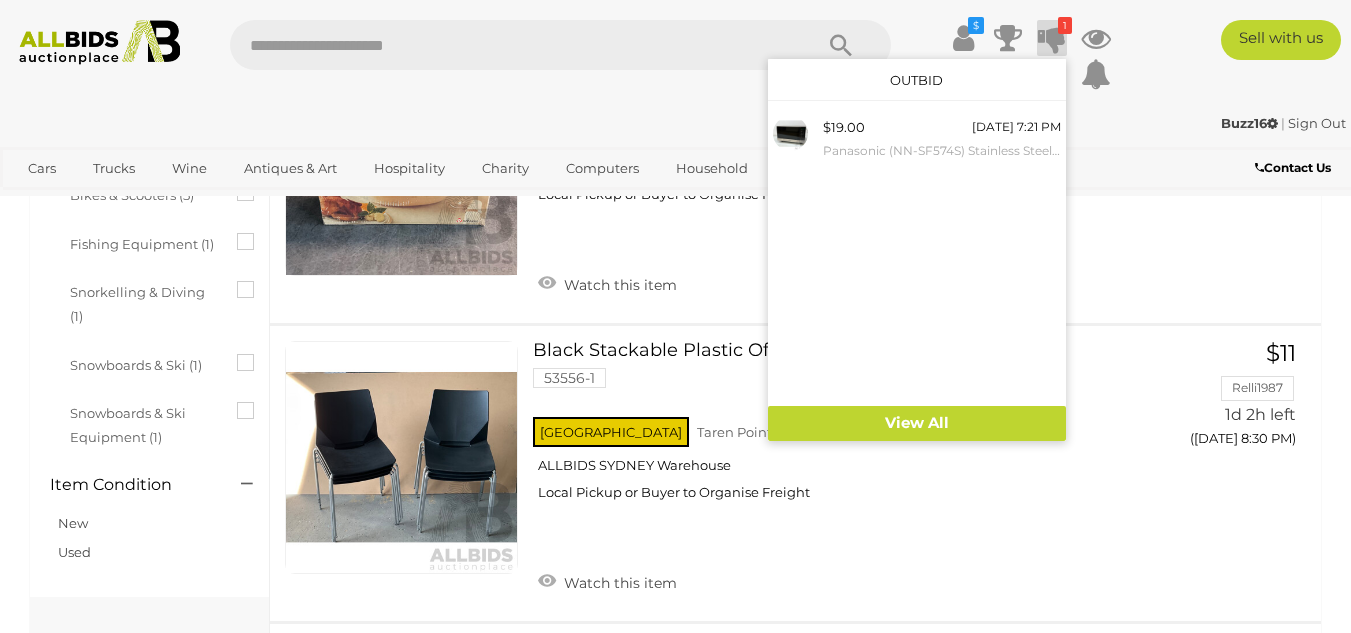 click at bounding box center [1052, 38] 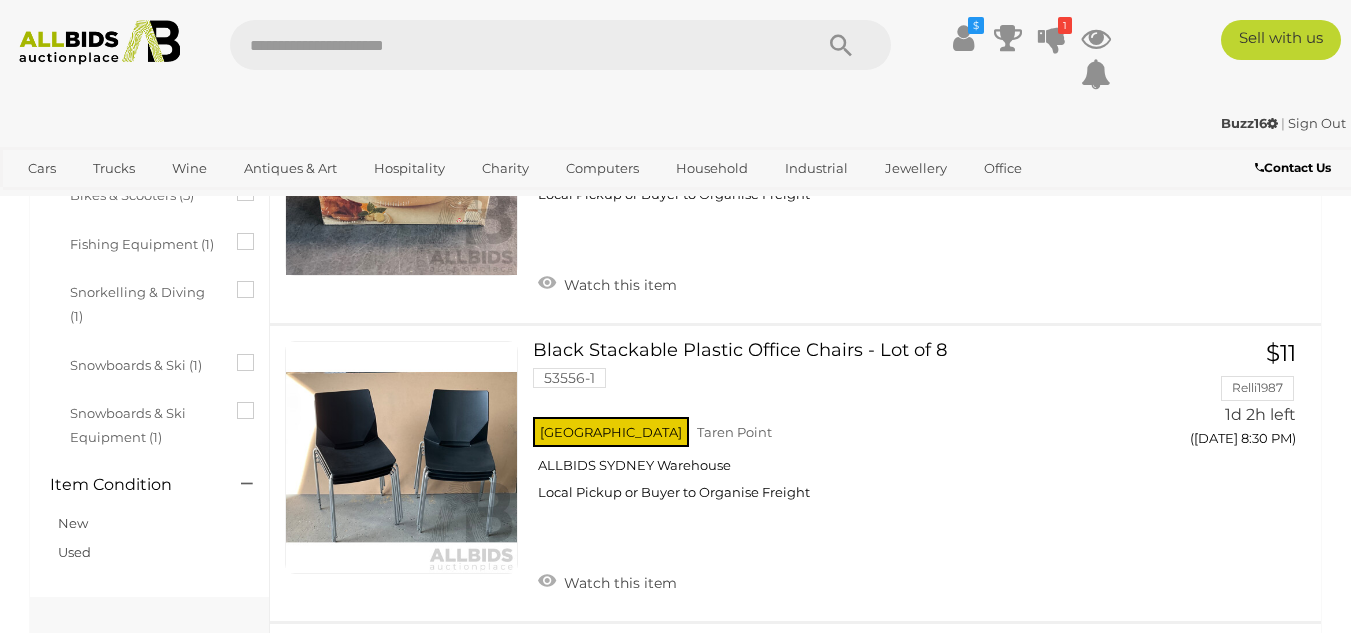 scroll, scrollTop: 102, scrollLeft: 0, axis: vertical 